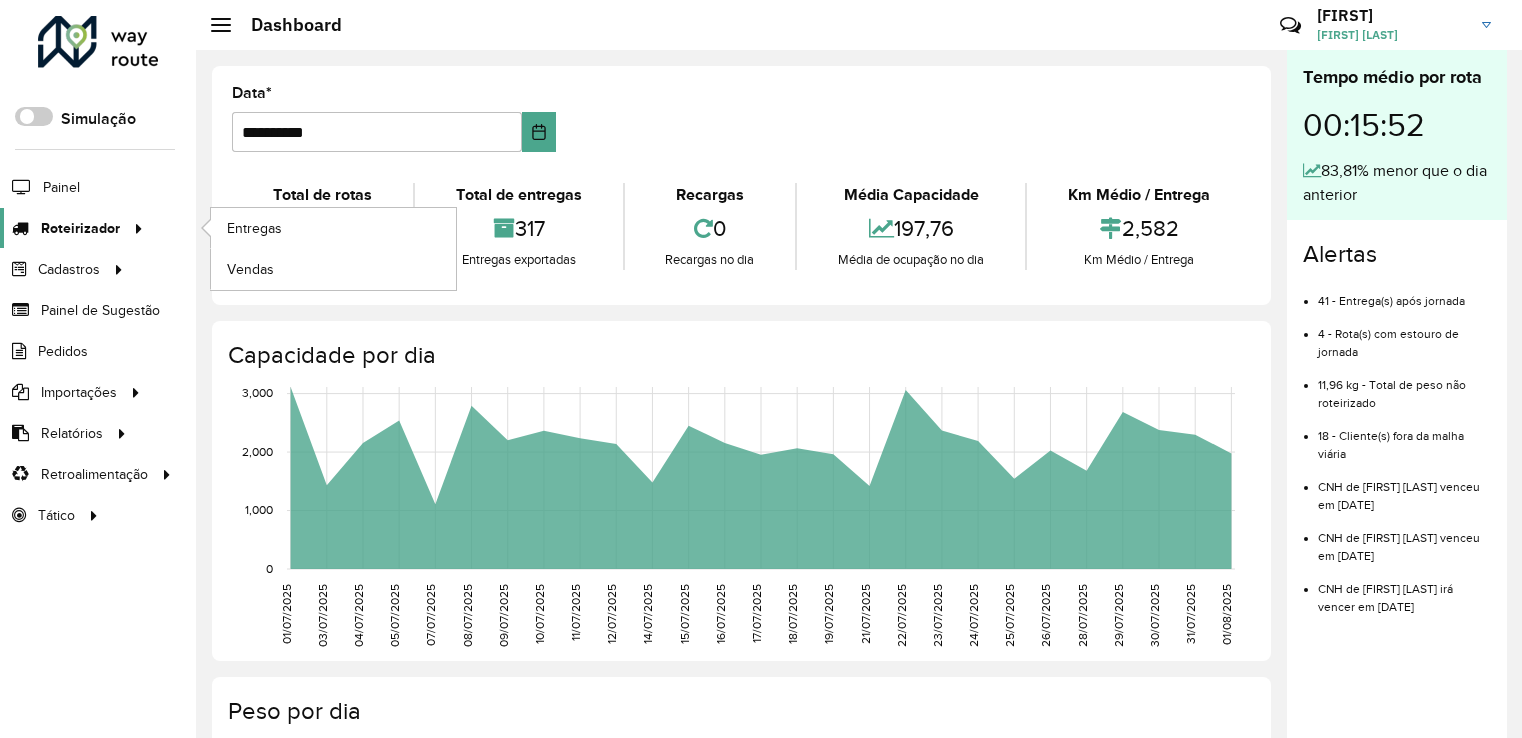 scroll, scrollTop: 0, scrollLeft: 0, axis: both 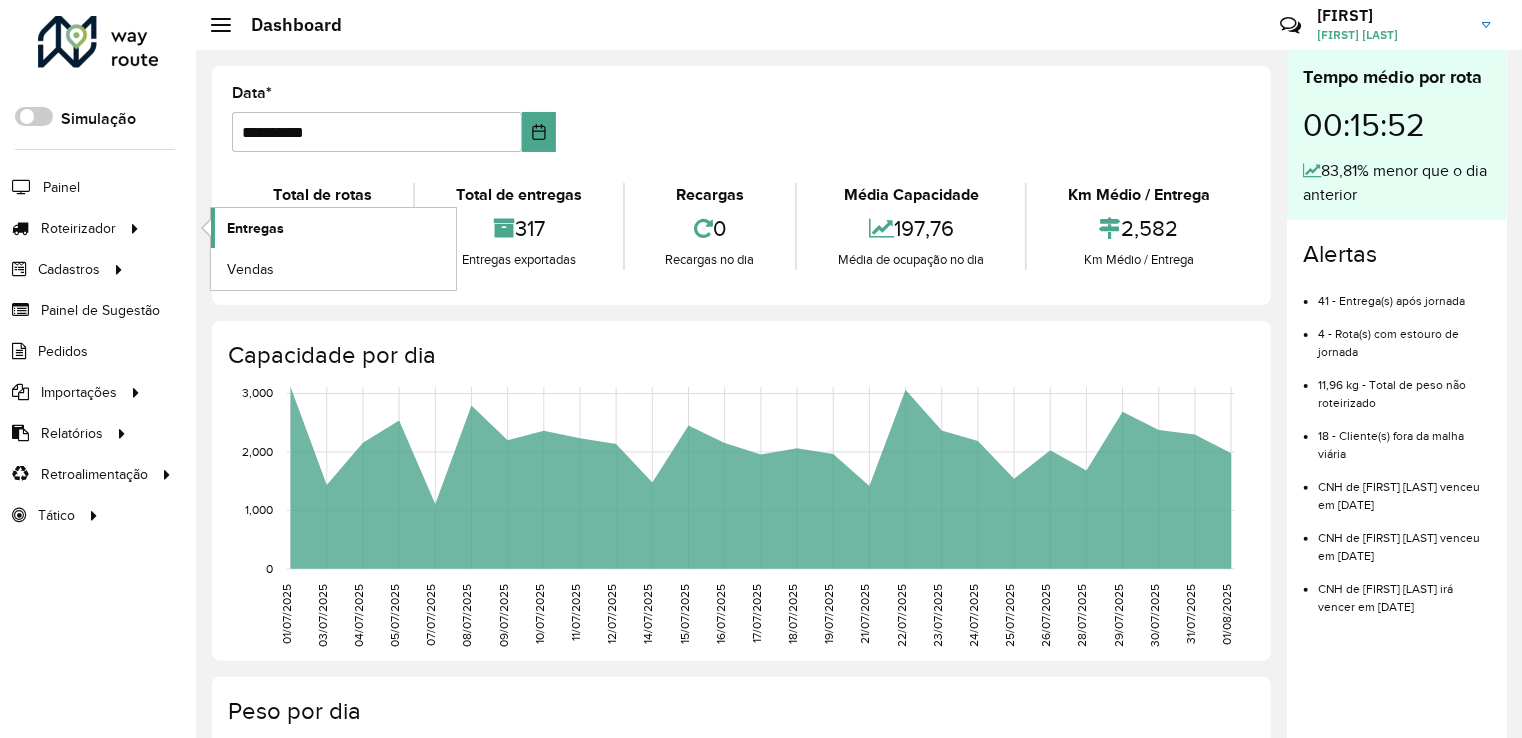 click on "Entregas" 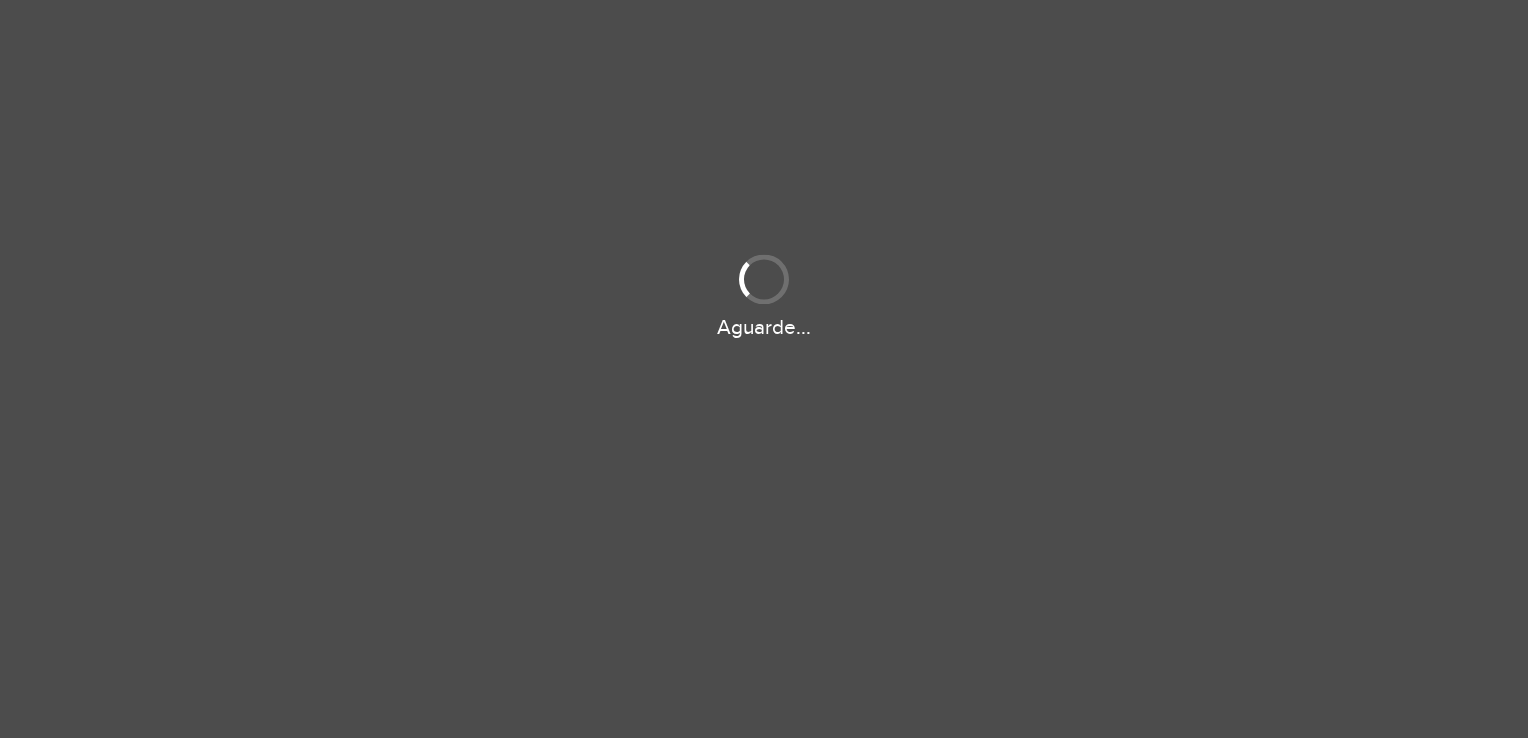 scroll, scrollTop: 0, scrollLeft: 0, axis: both 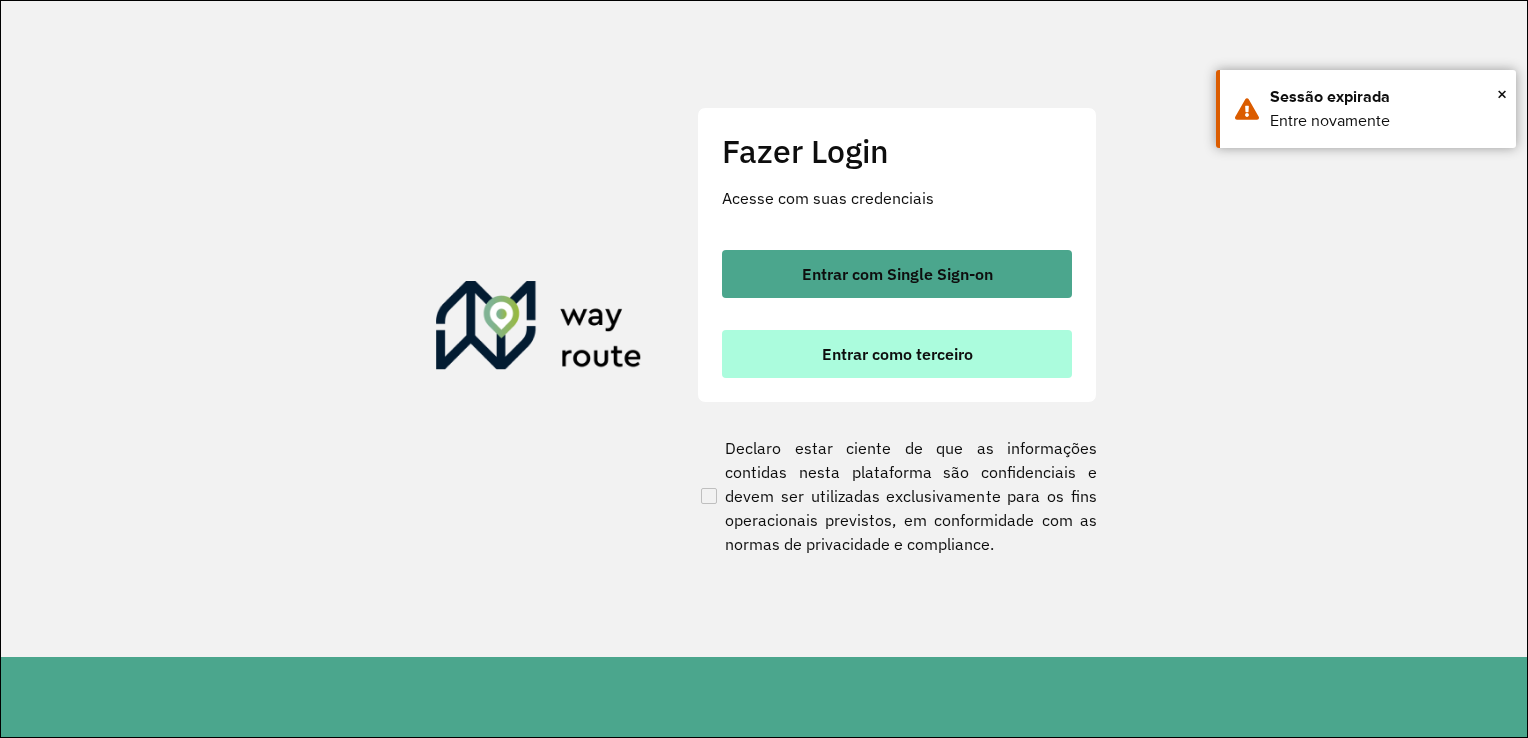 click on "Entrar como terceiro" at bounding box center (897, 354) 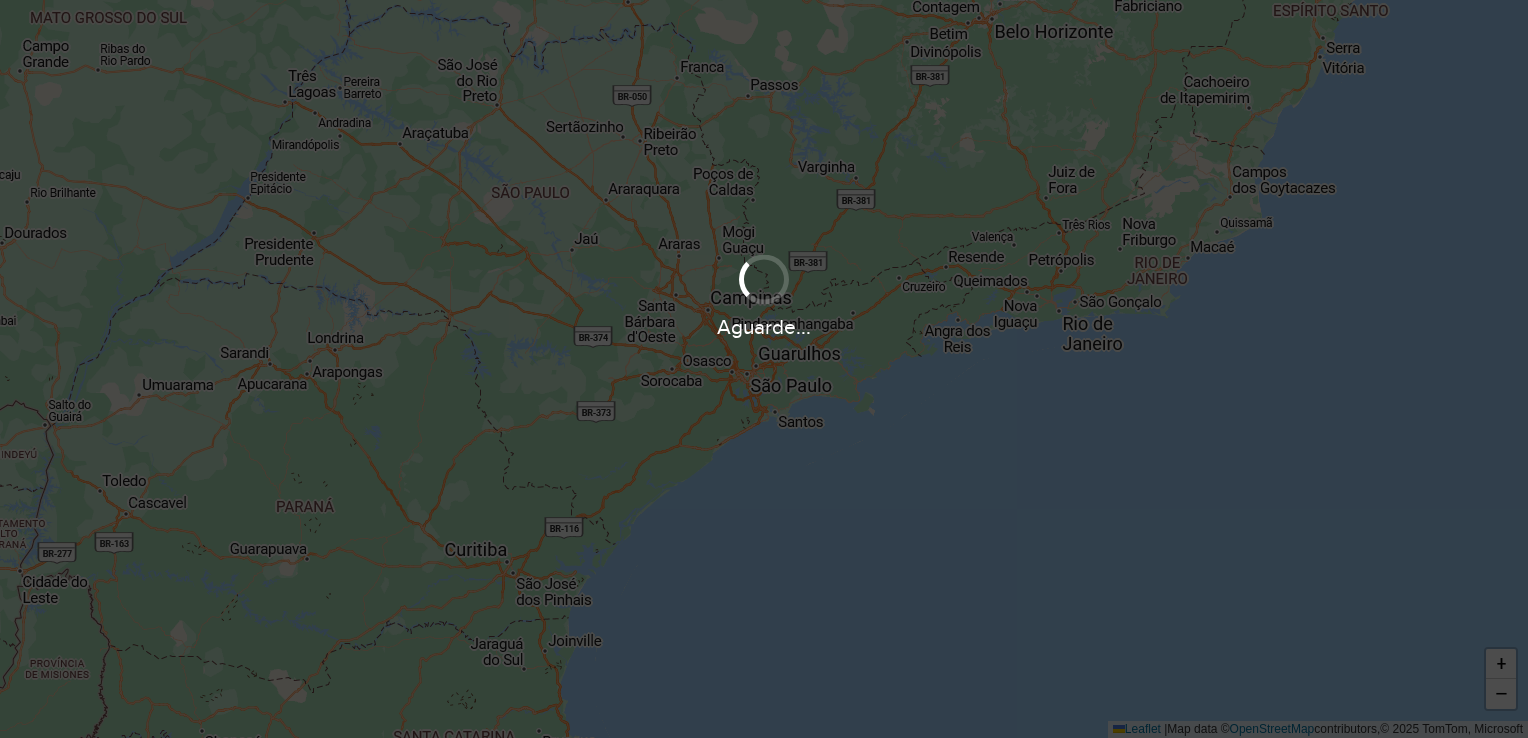 scroll, scrollTop: 0, scrollLeft: 0, axis: both 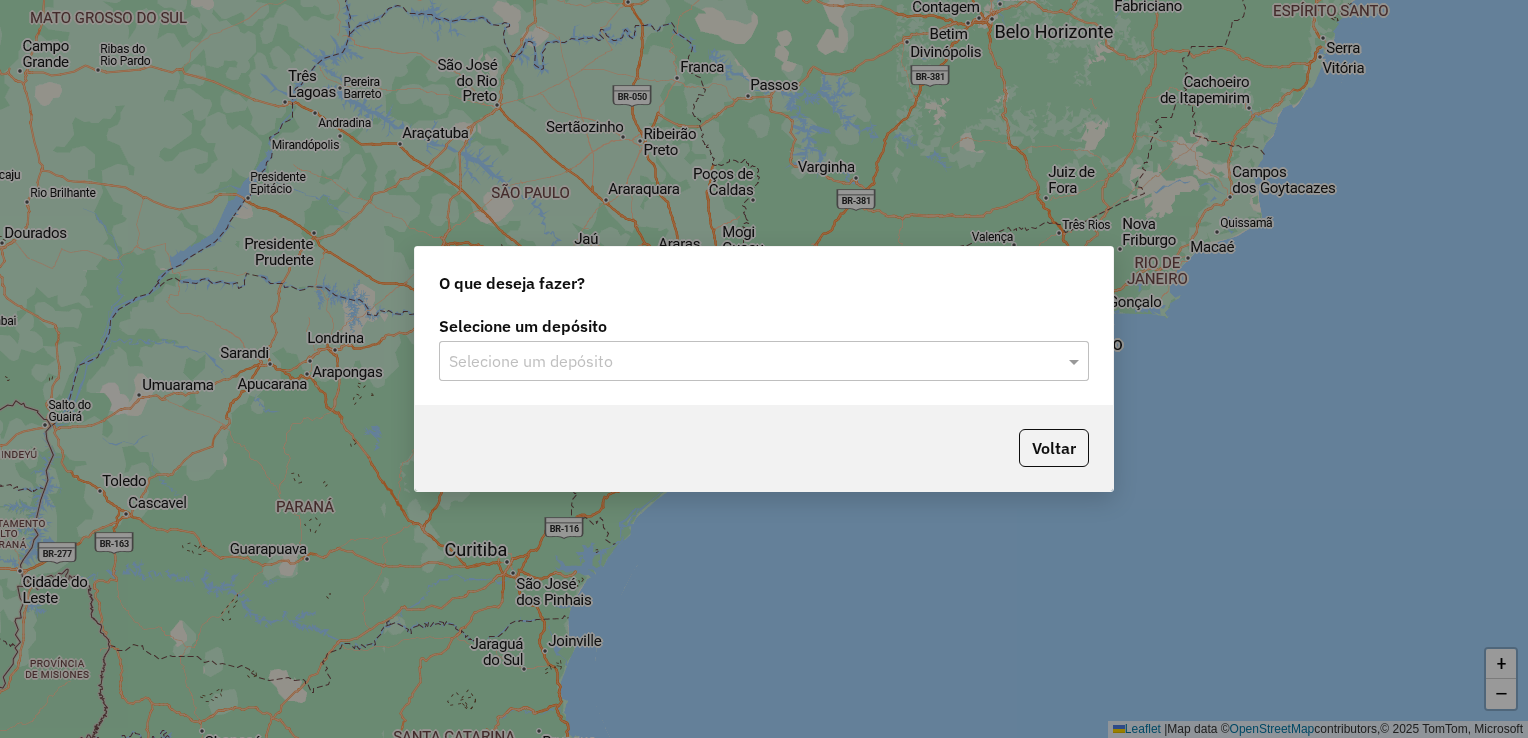 click 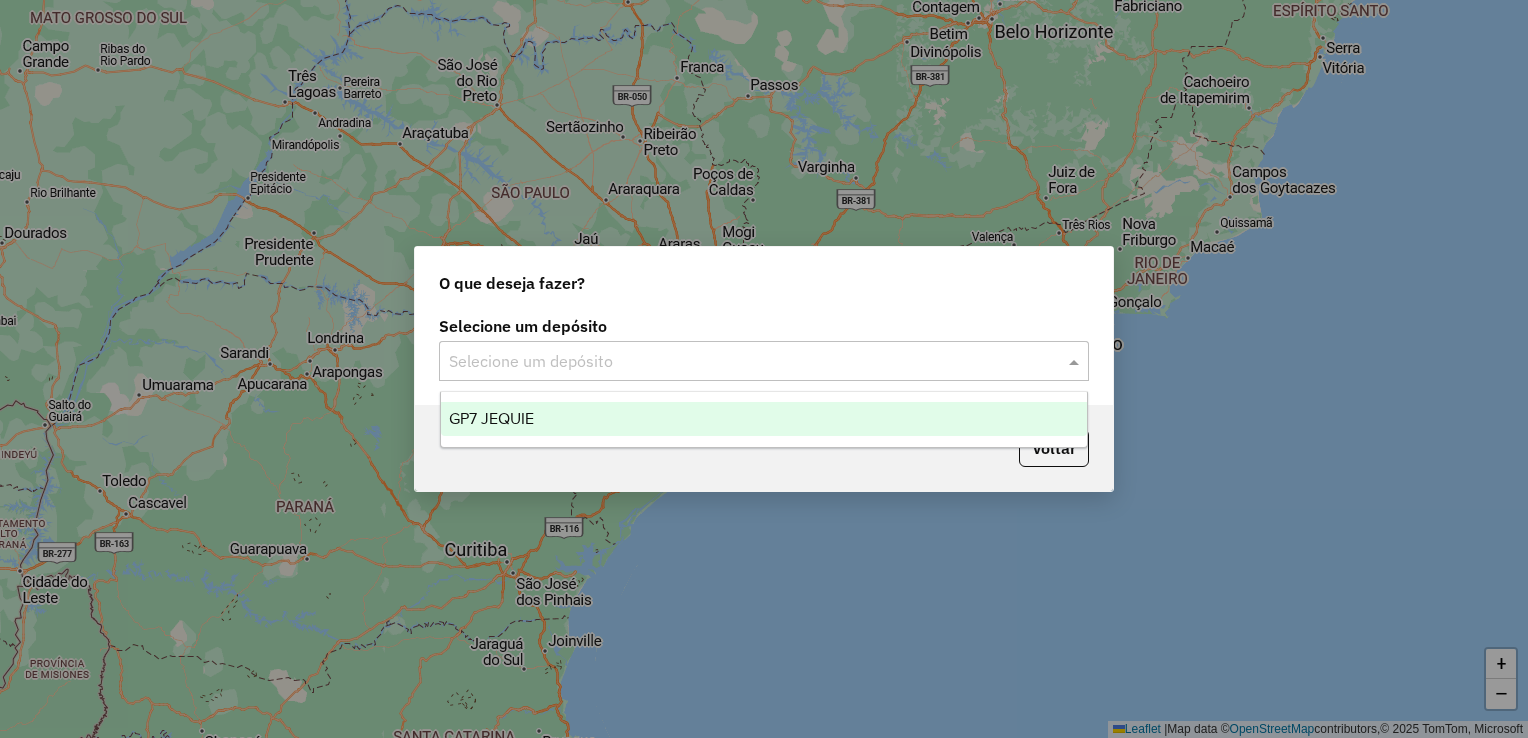 click on "GP7 JEQUIE" at bounding box center [764, 419] 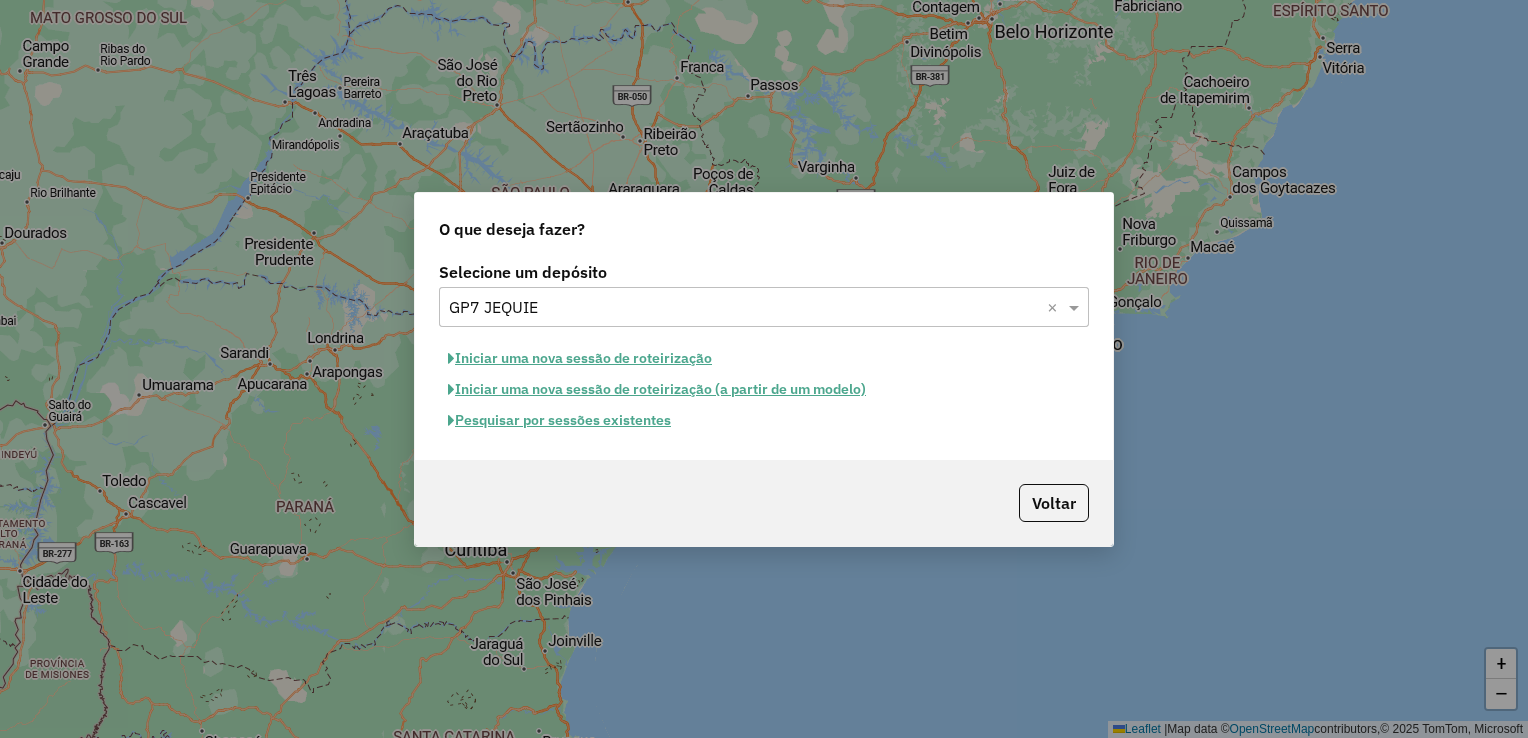 click on "Pesquisar por sessões existentes" 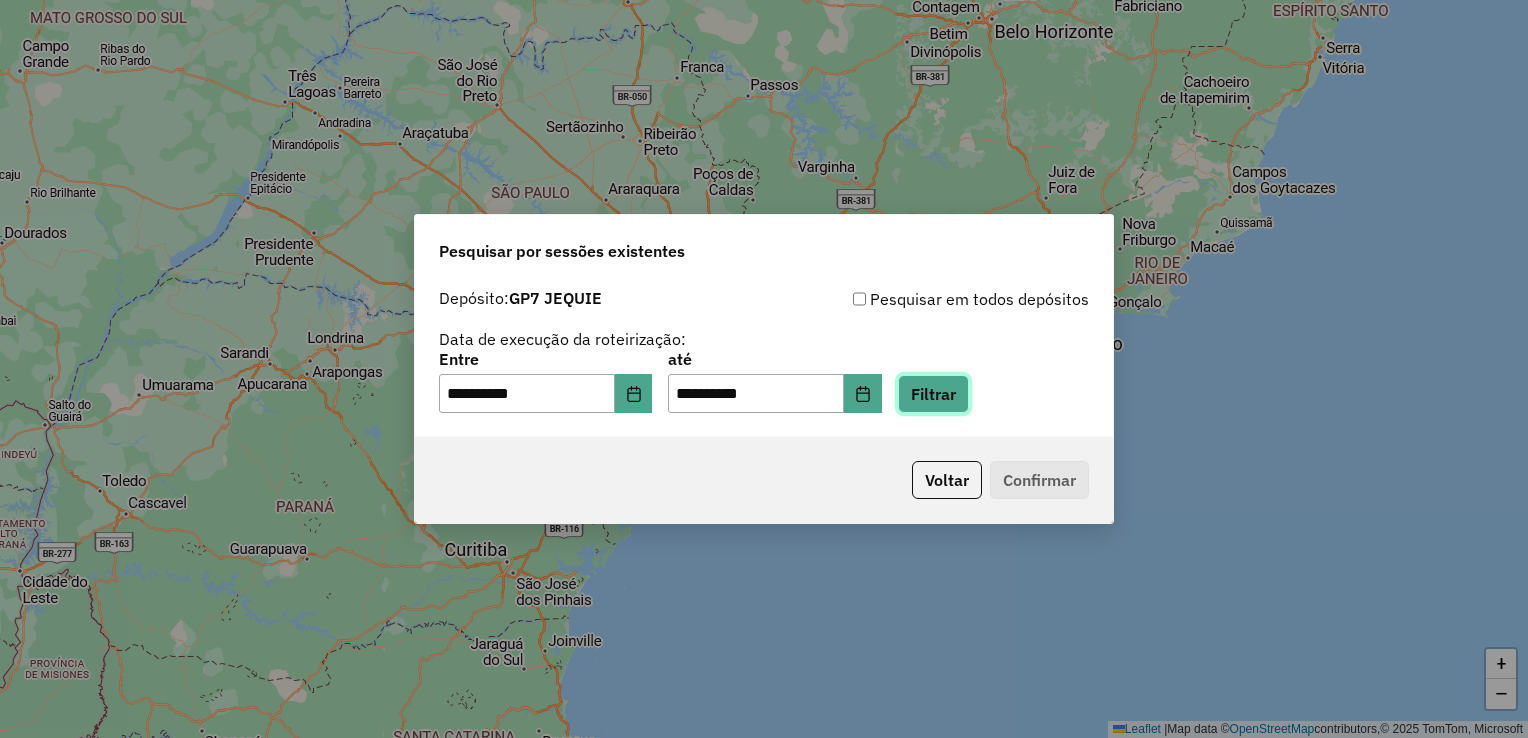 click on "Filtrar" 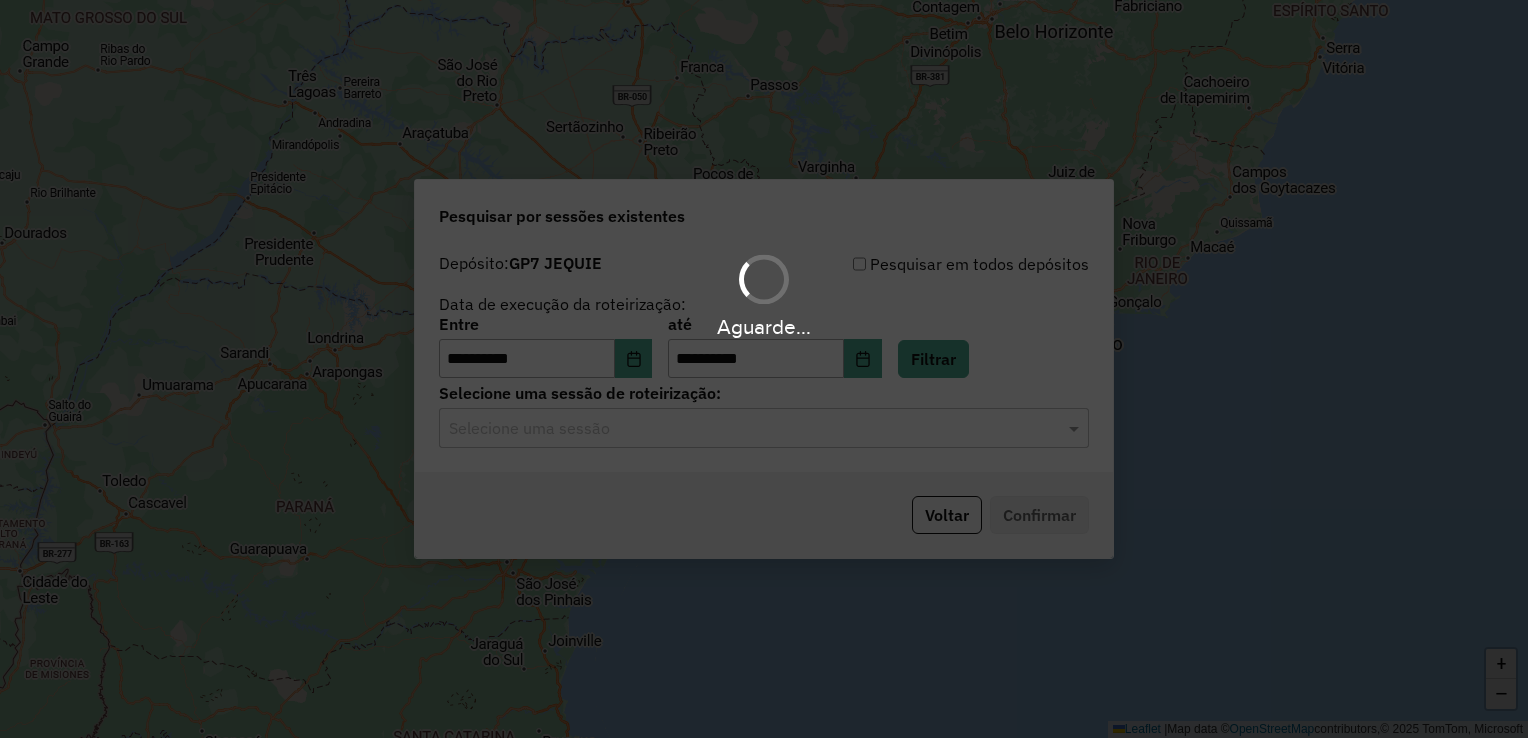 click on "Aguarde..." at bounding box center (764, 369) 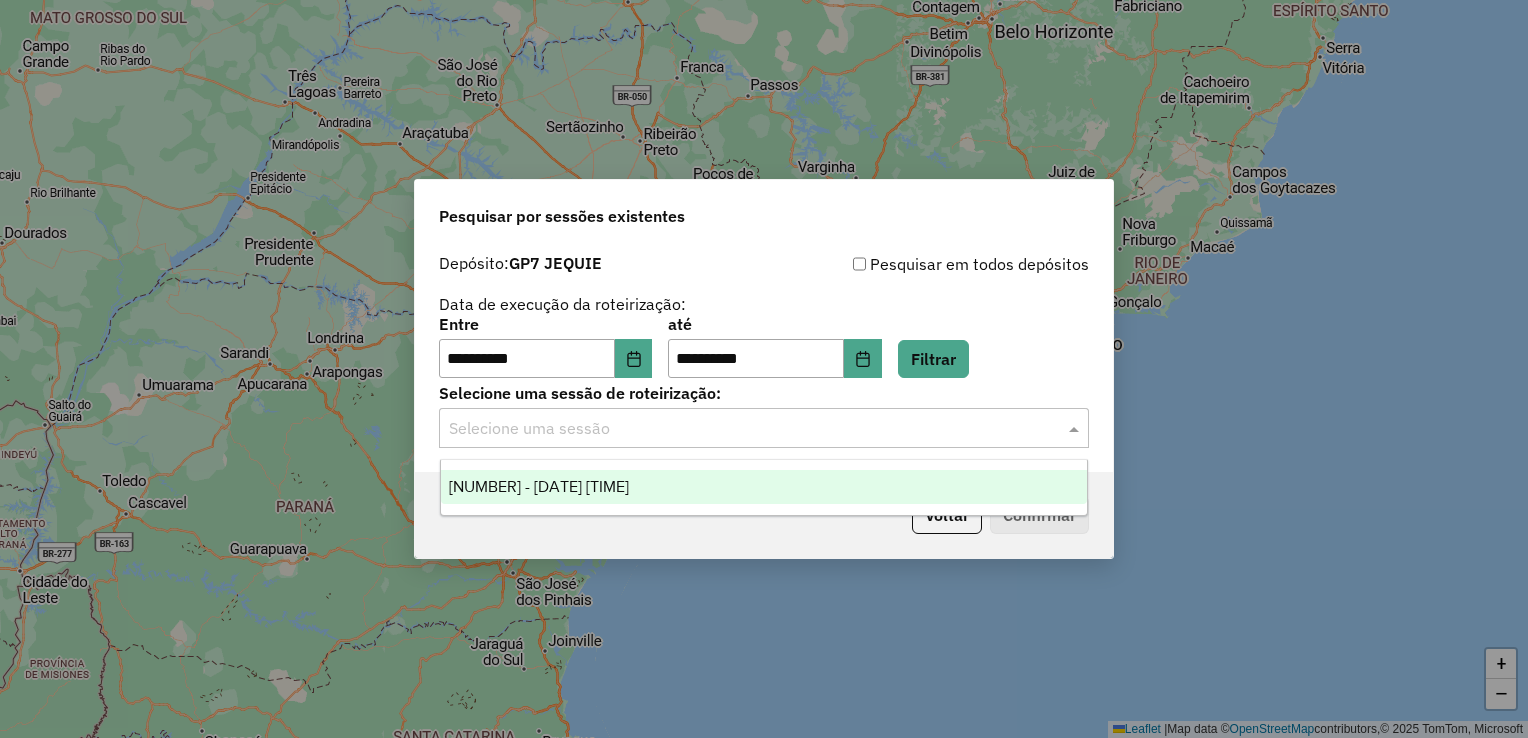 click 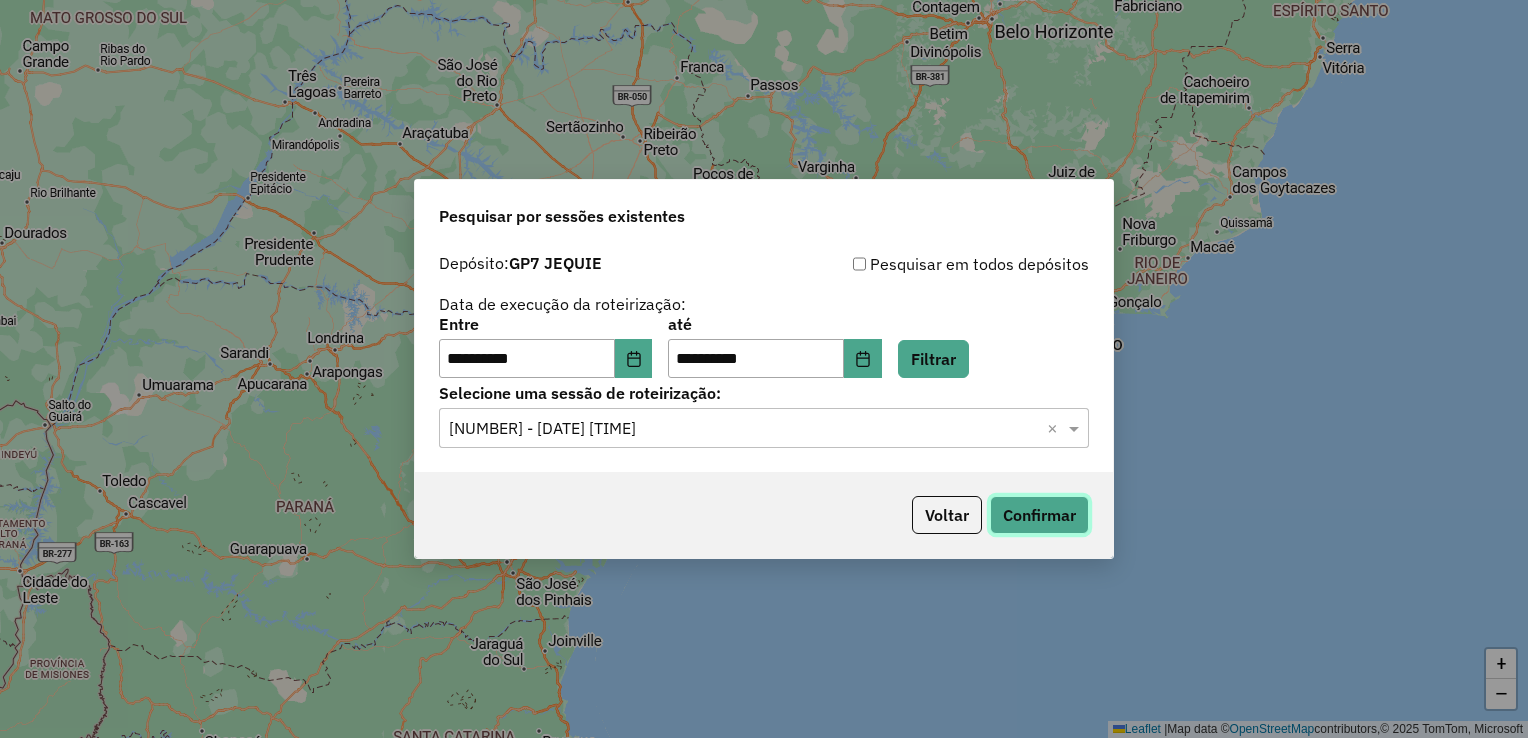click on "Confirmar" 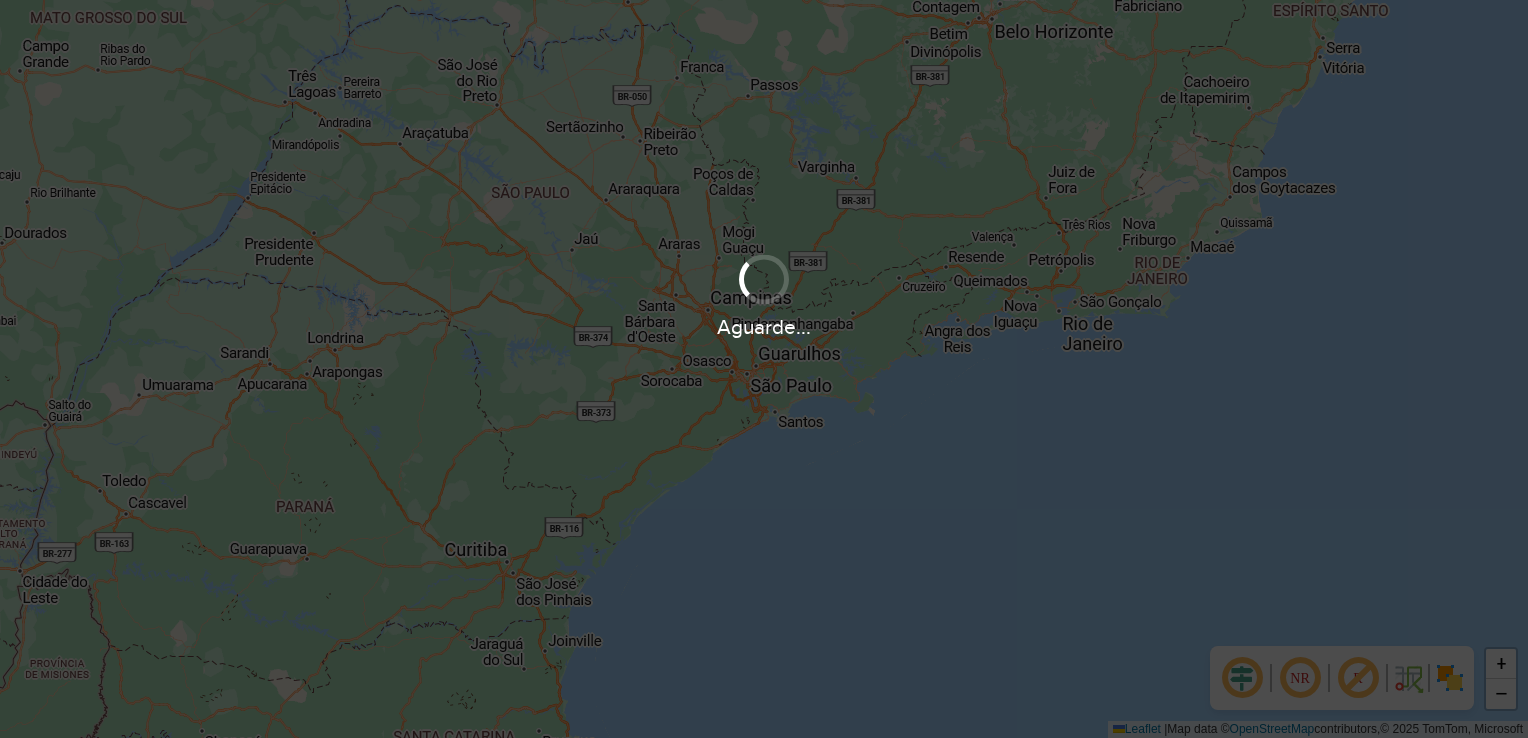 scroll, scrollTop: 0, scrollLeft: 0, axis: both 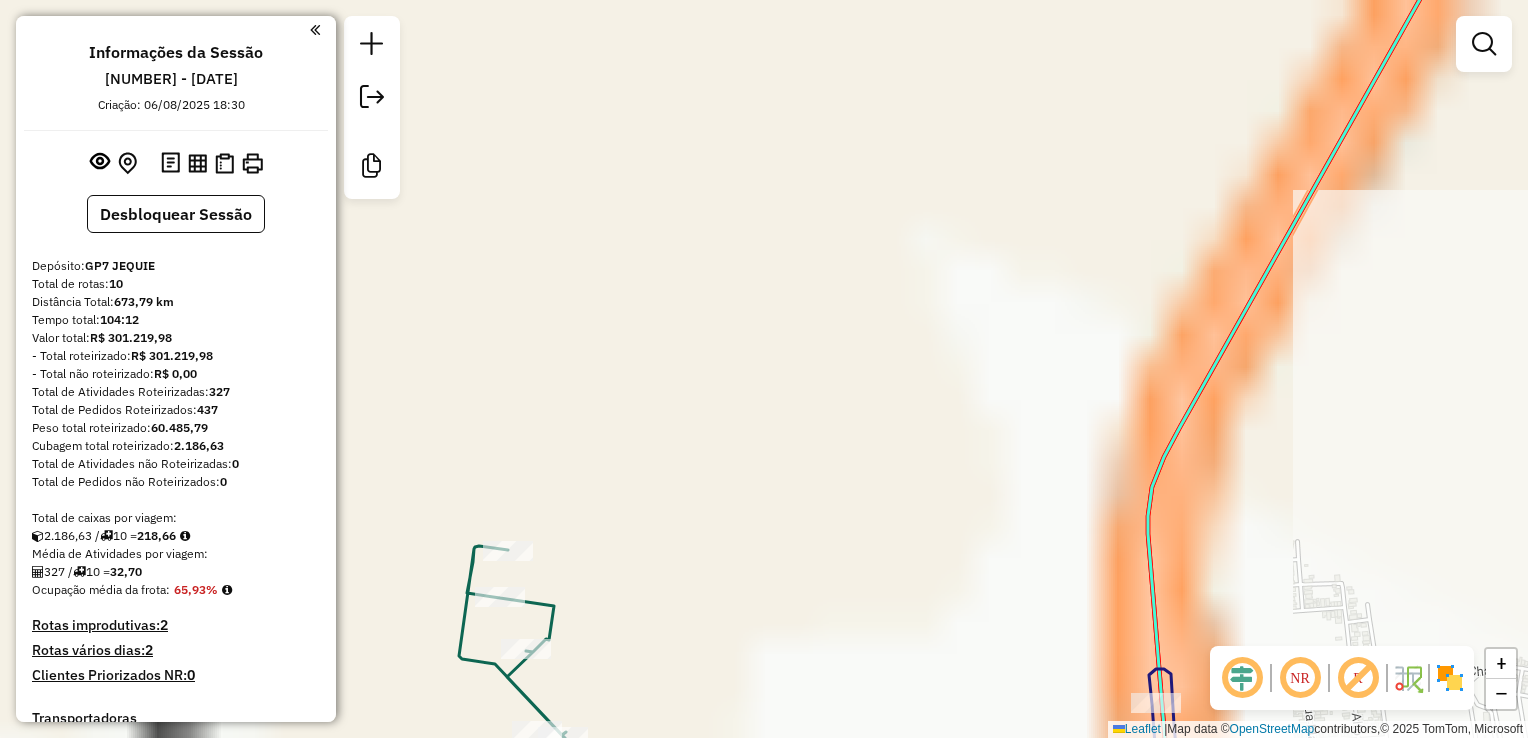 drag, startPoint x: 867, startPoint y: 329, endPoint x: 754, endPoint y: 187, distance: 181.47452 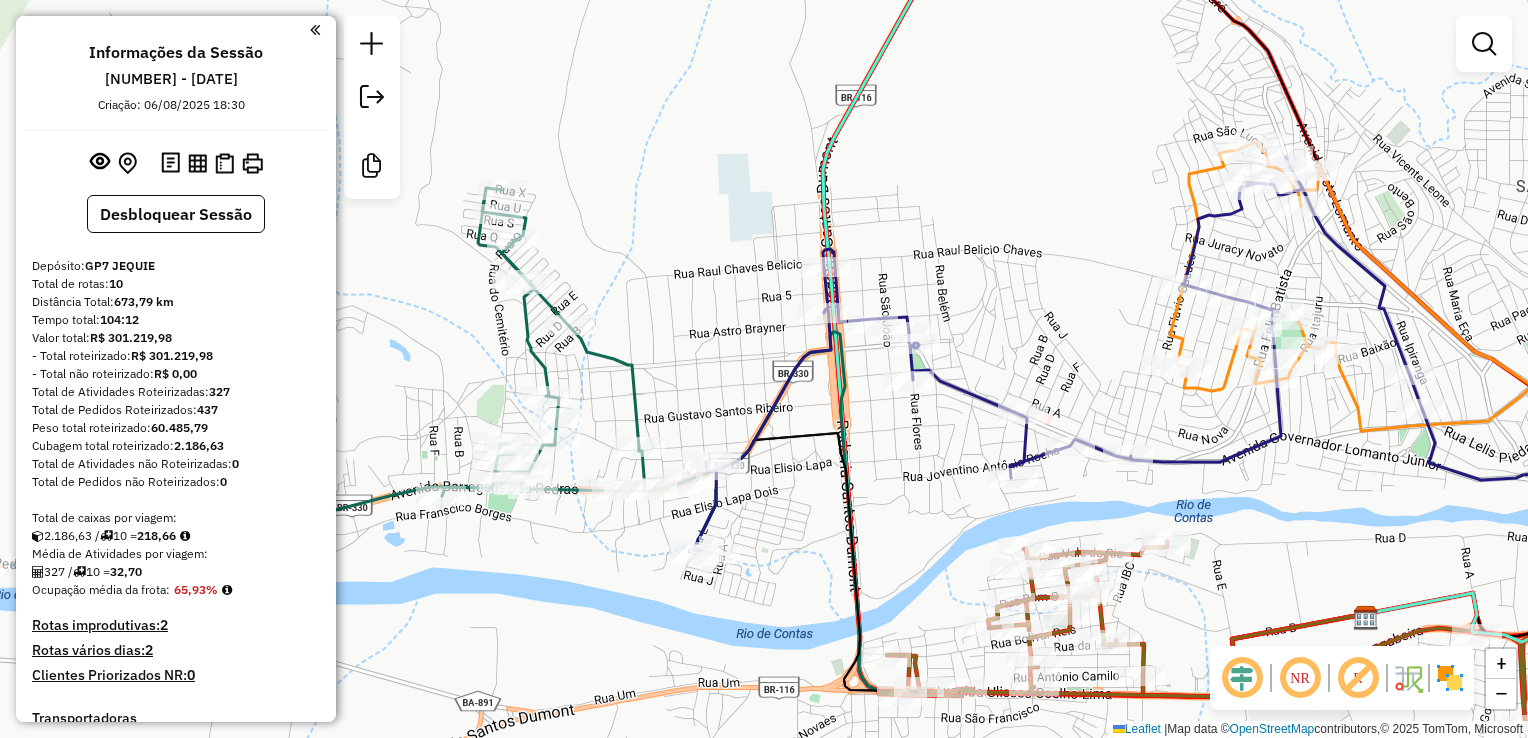 drag, startPoint x: 1105, startPoint y: 356, endPoint x: 1049, endPoint y: 250, distance: 119.88328 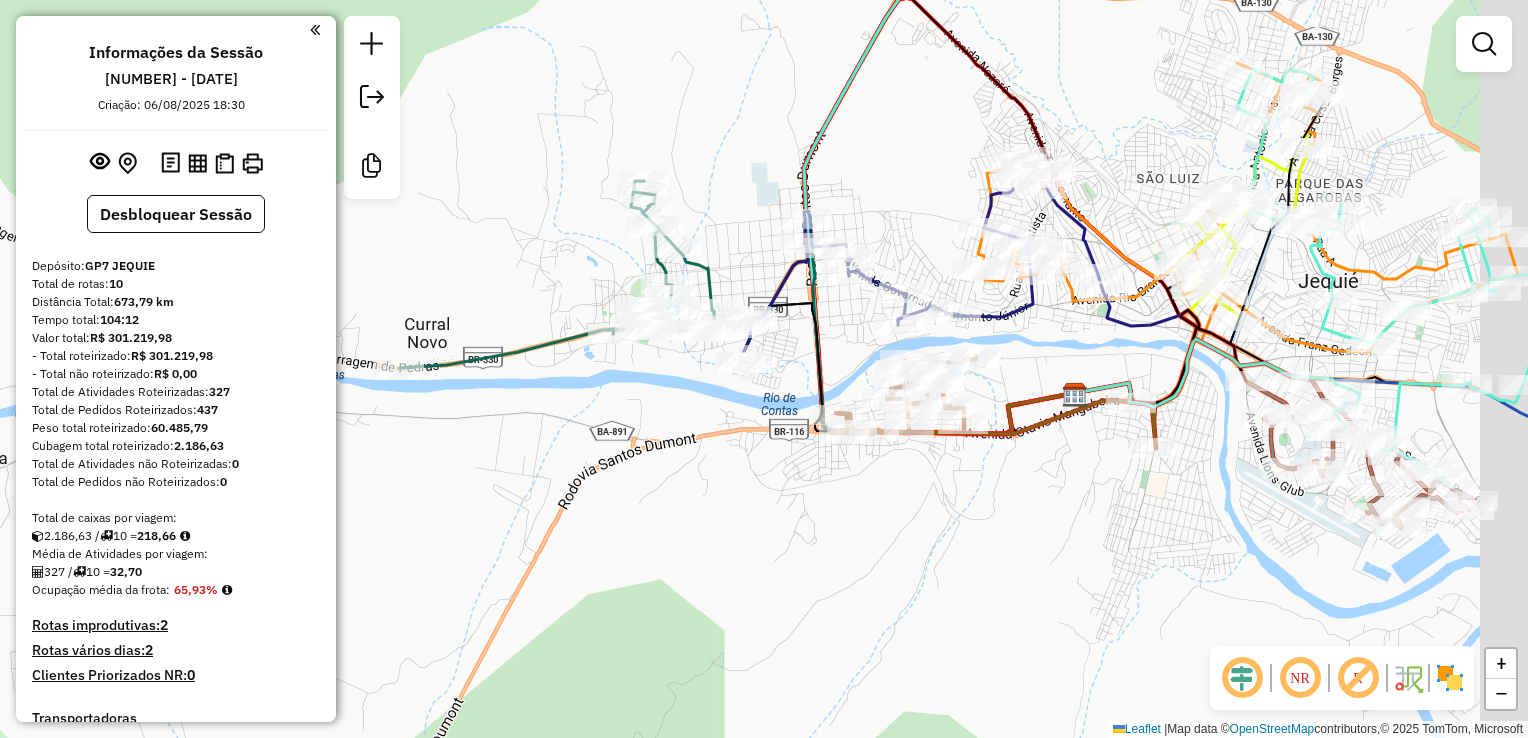 drag, startPoint x: 1246, startPoint y: 519, endPoint x: 1121, endPoint y: 464, distance: 136.565 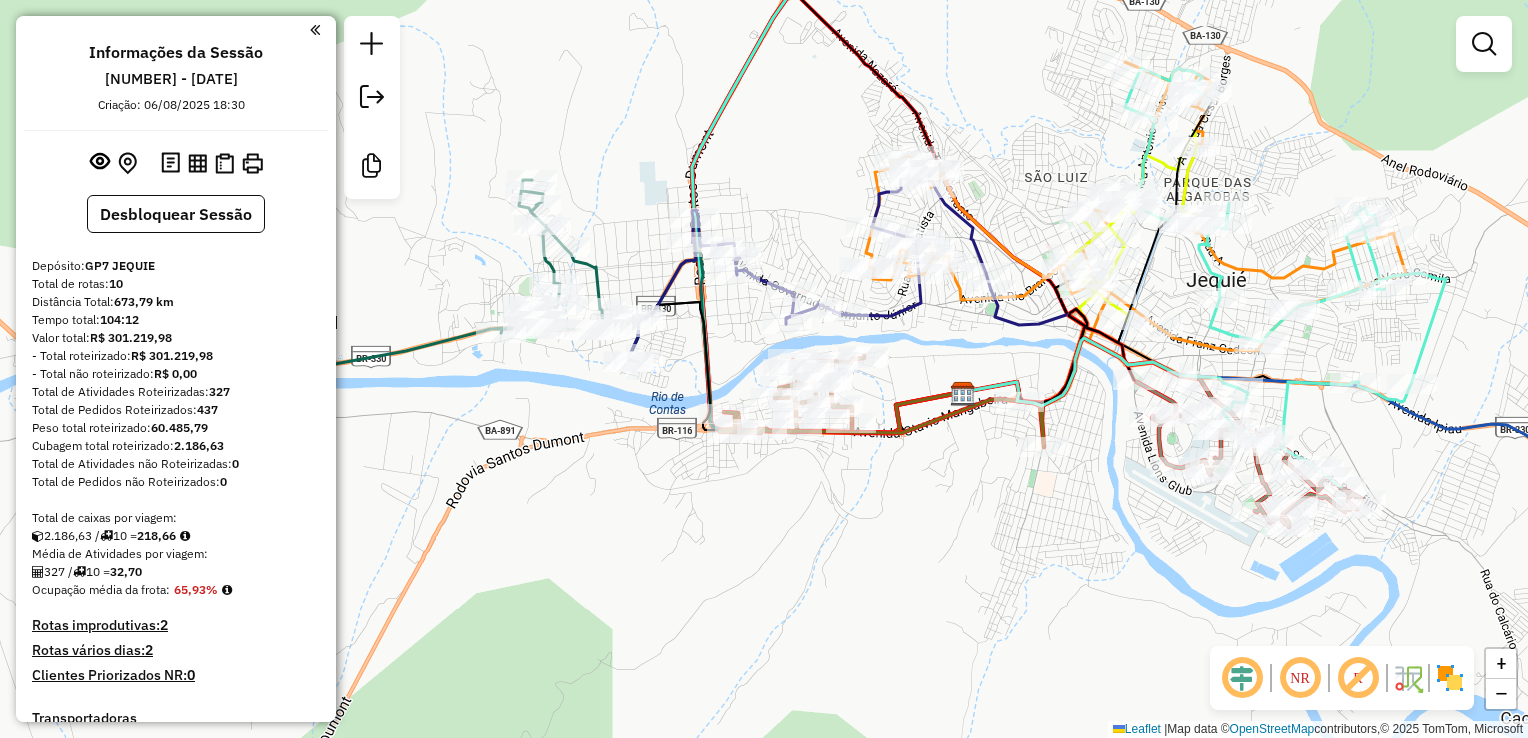 drag, startPoint x: 1118, startPoint y: 547, endPoint x: 1113, endPoint y: 538, distance: 10.29563 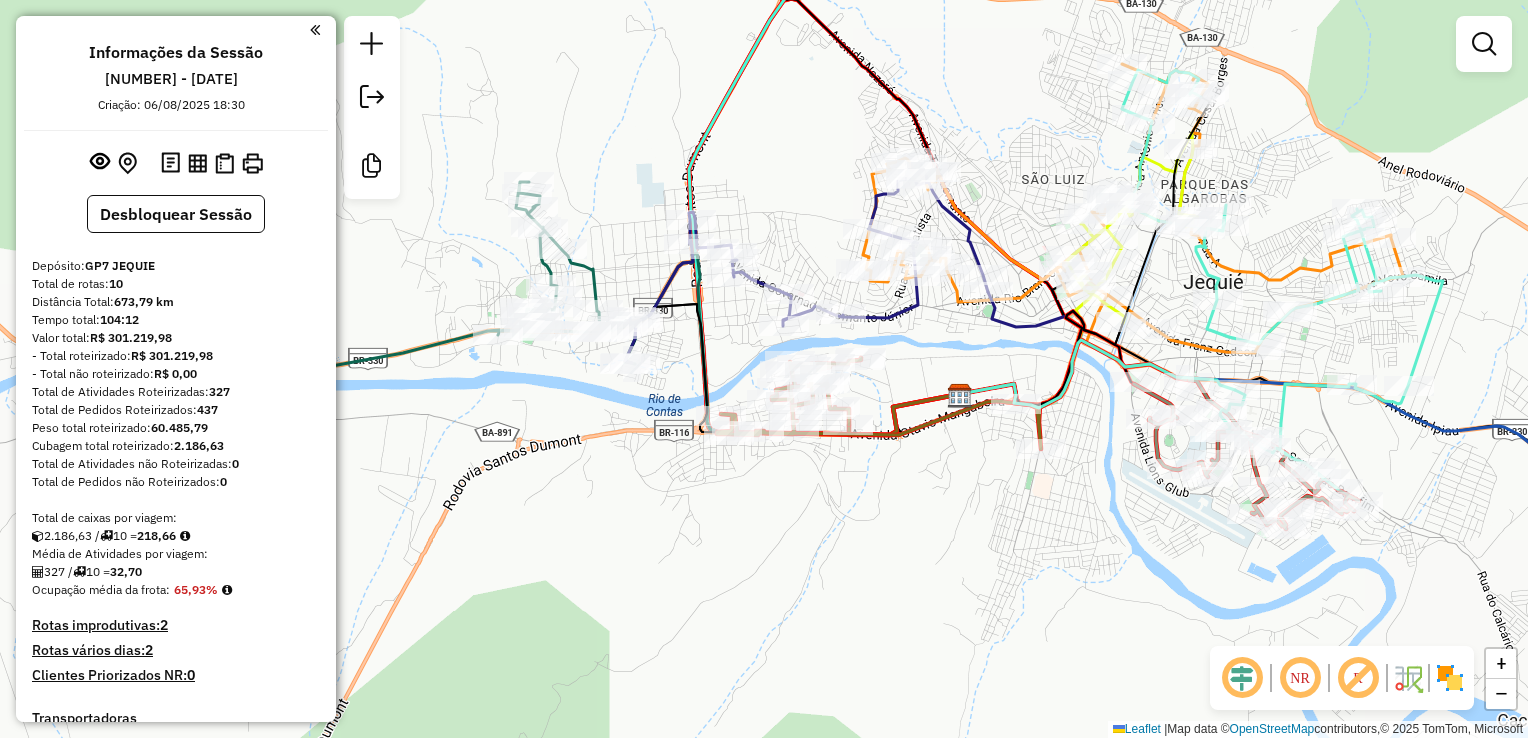 drag, startPoint x: 879, startPoint y: 545, endPoint x: 838, endPoint y: 609, distance: 76.00658 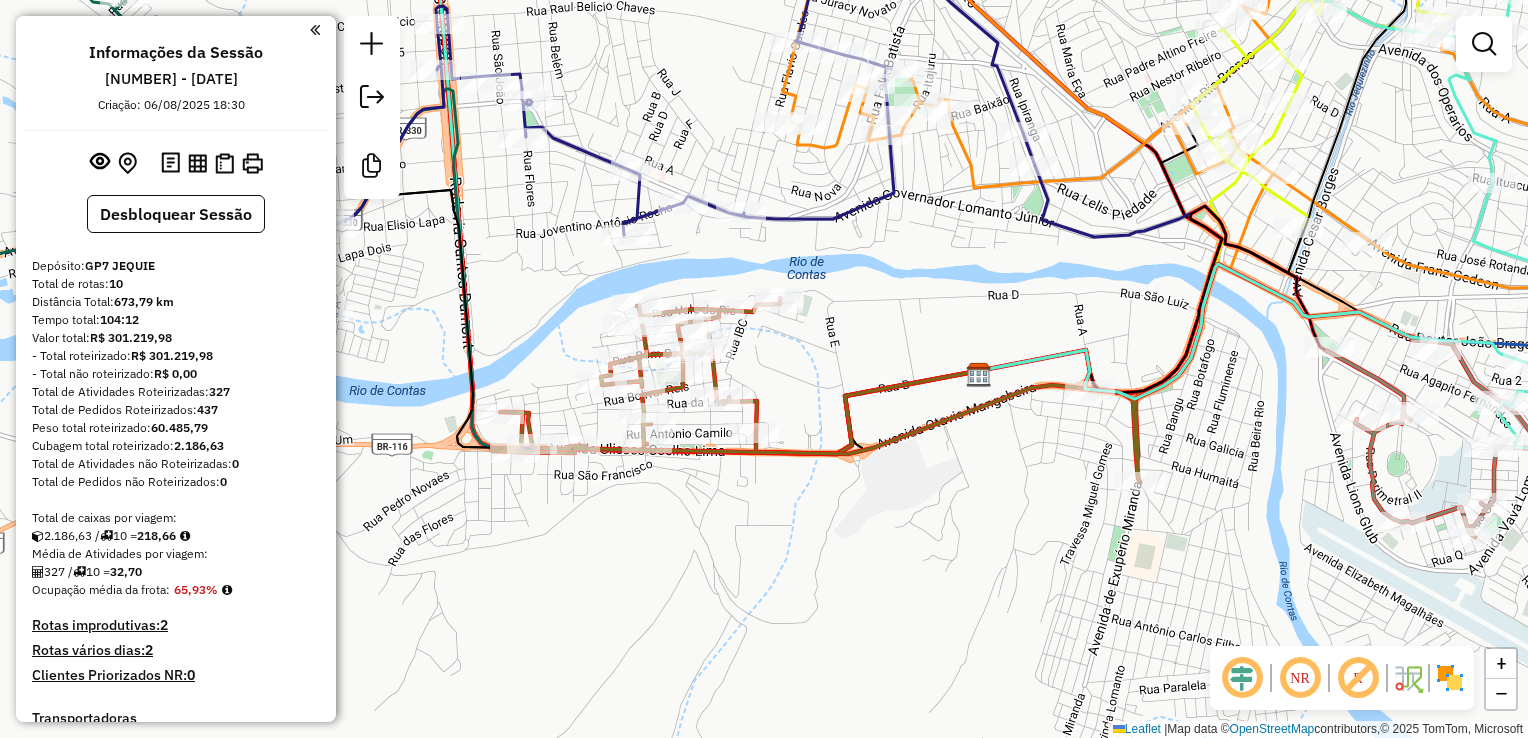 drag, startPoint x: 872, startPoint y: 602, endPoint x: 866, endPoint y: 611, distance: 10.816654 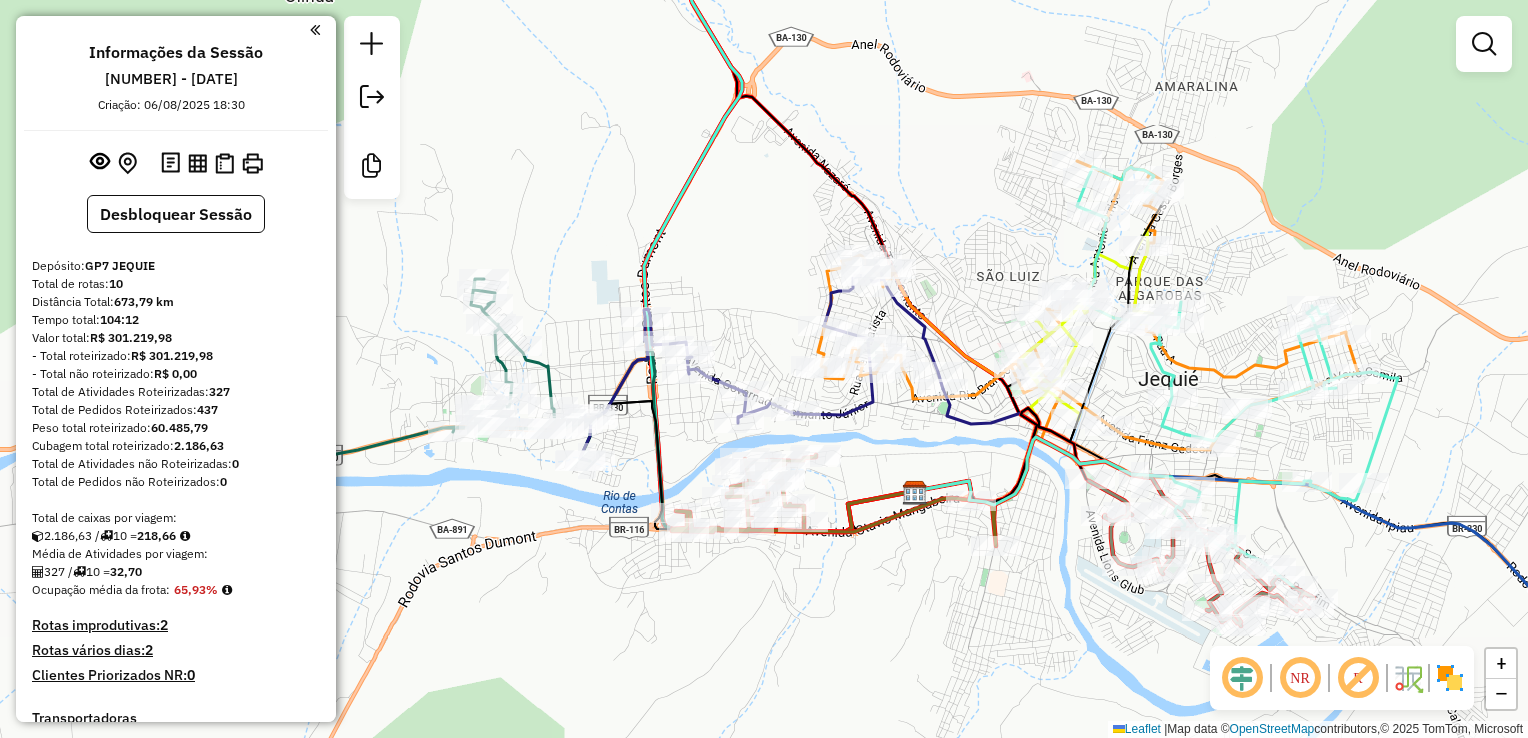 drag, startPoint x: 856, startPoint y: 616, endPoint x: 765, endPoint y: 565, distance: 104.316826 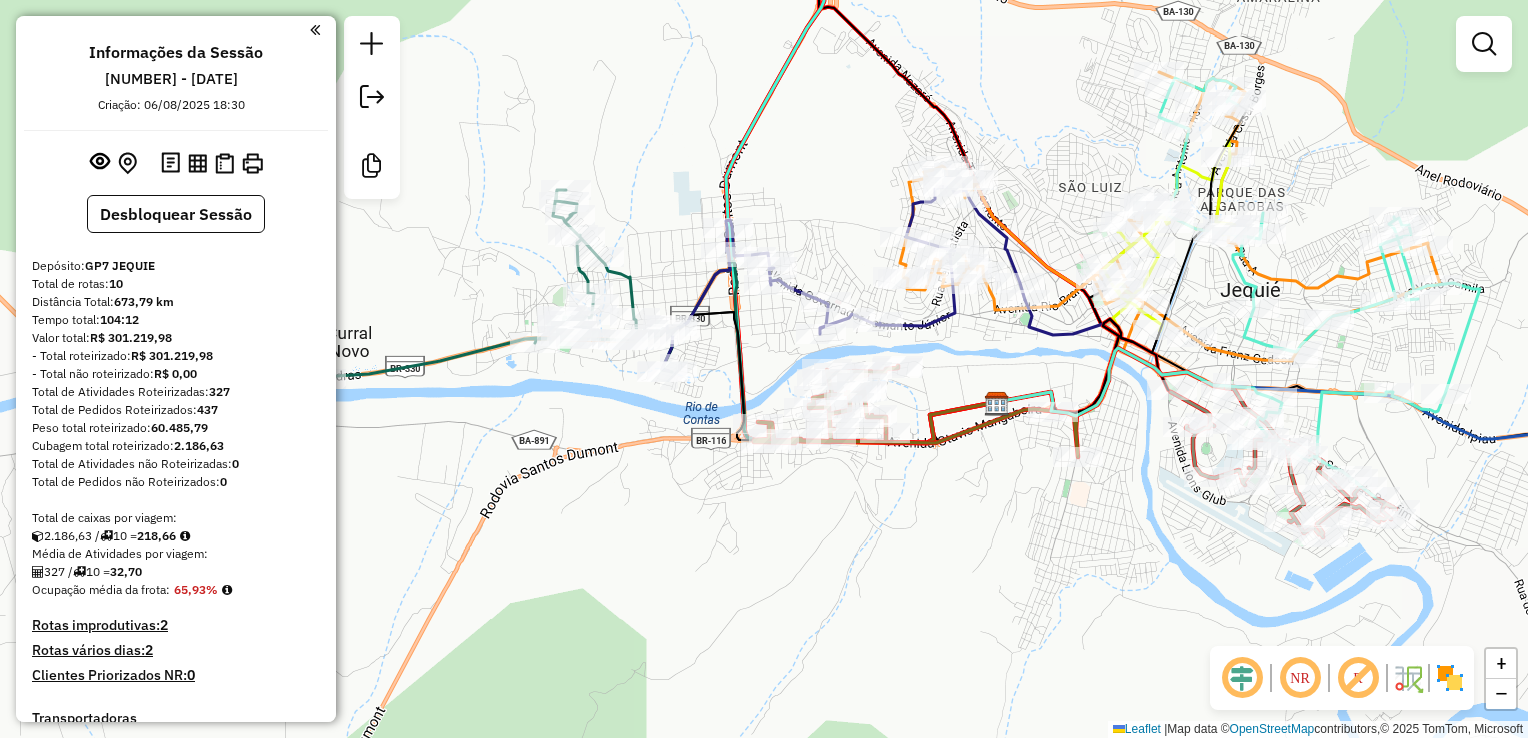 drag, startPoint x: 957, startPoint y: 578, endPoint x: 888, endPoint y: 505, distance: 100.44899 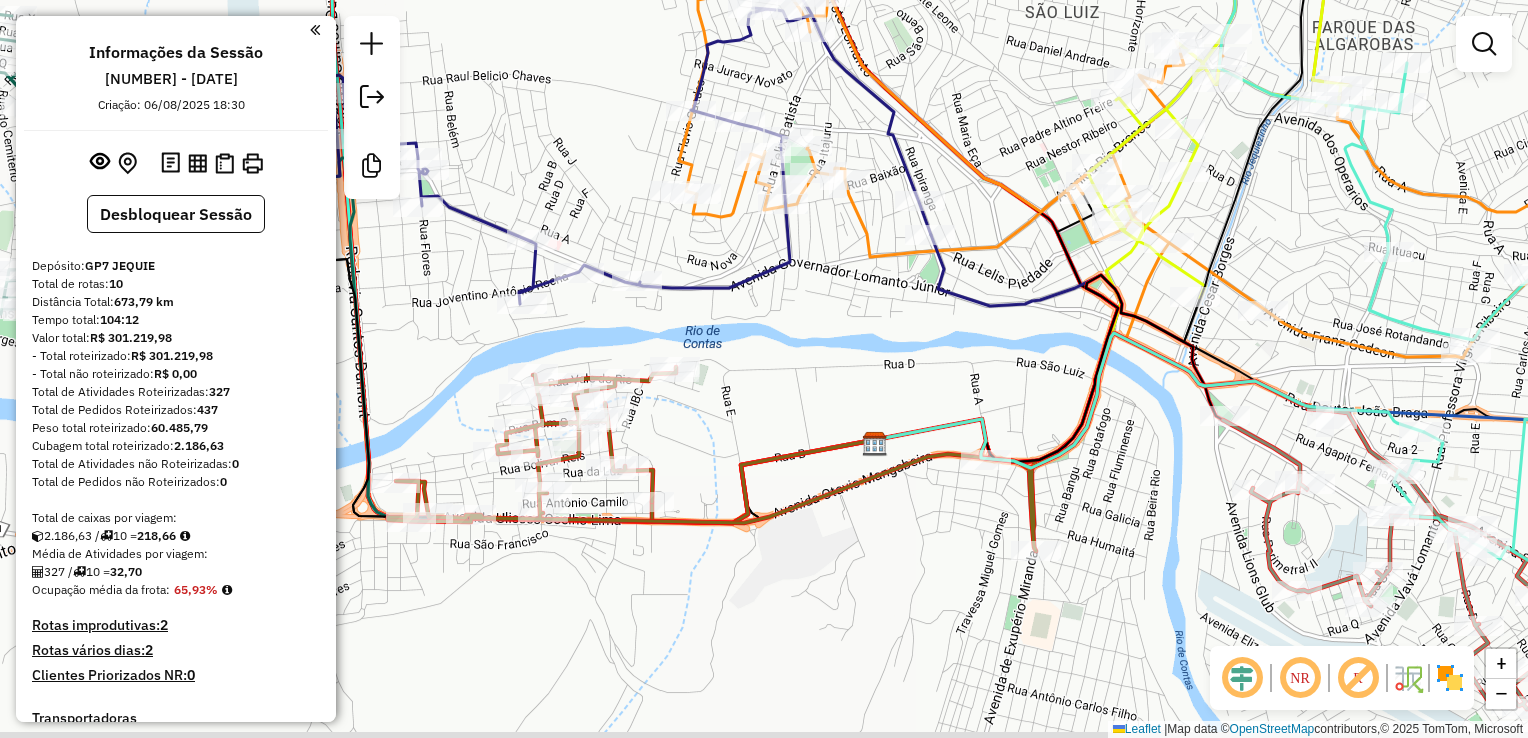 drag, startPoint x: 947, startPoint y: 377, endPoint x: 912, endPoint y: 334, distance: 55.443665 